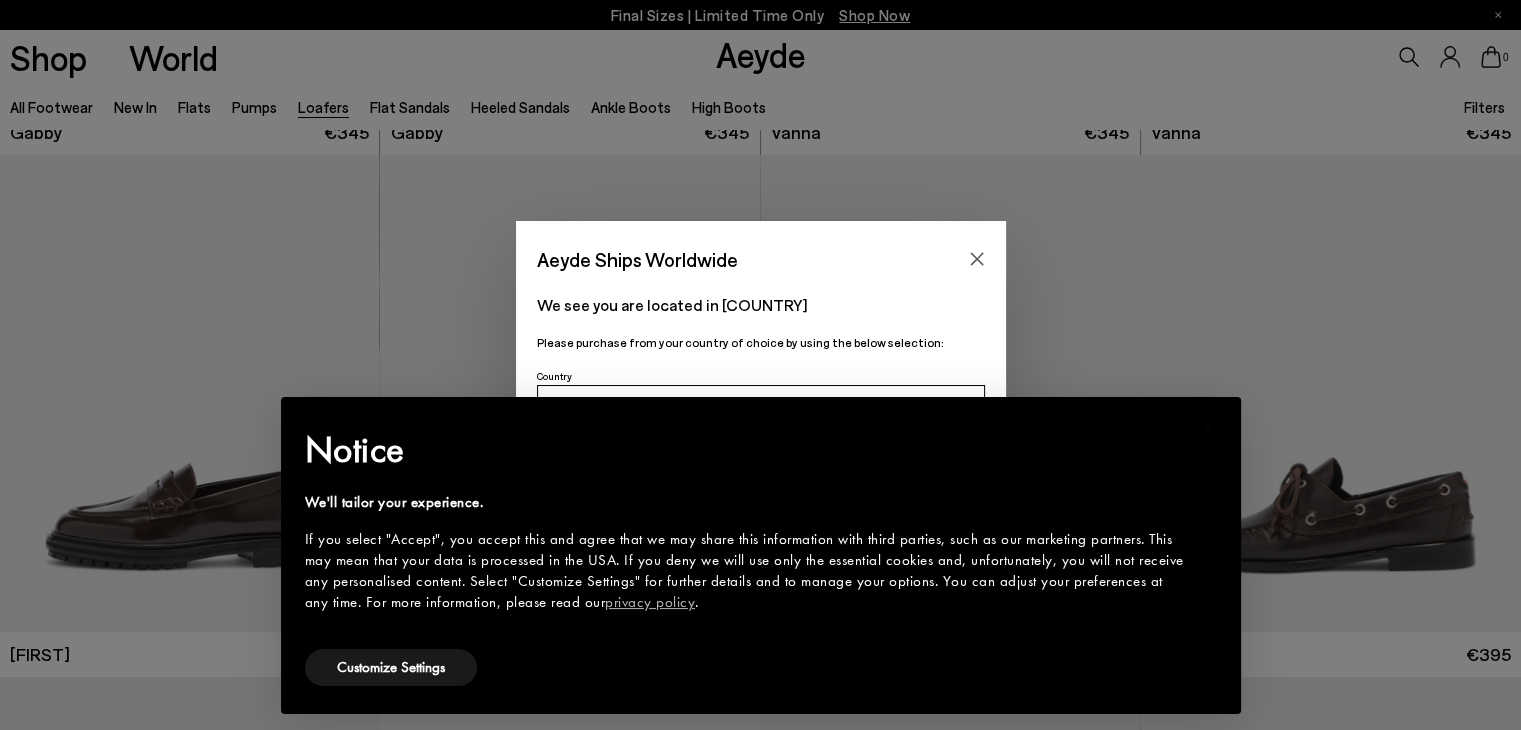 scroll, scrollTop: 500, scrollLeft: 0, axis: vertical 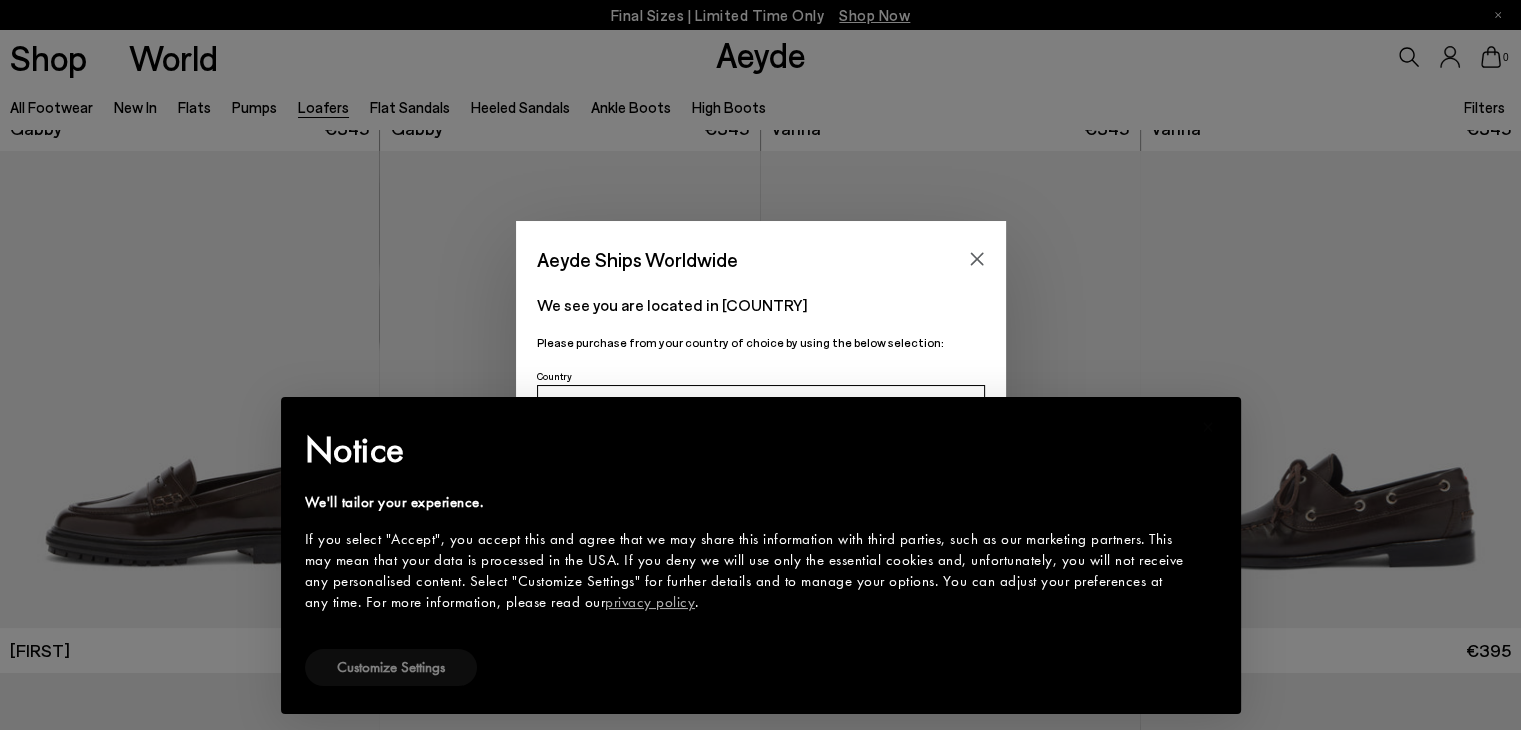click on "Customize Settings" at bounding box center (391, 667) 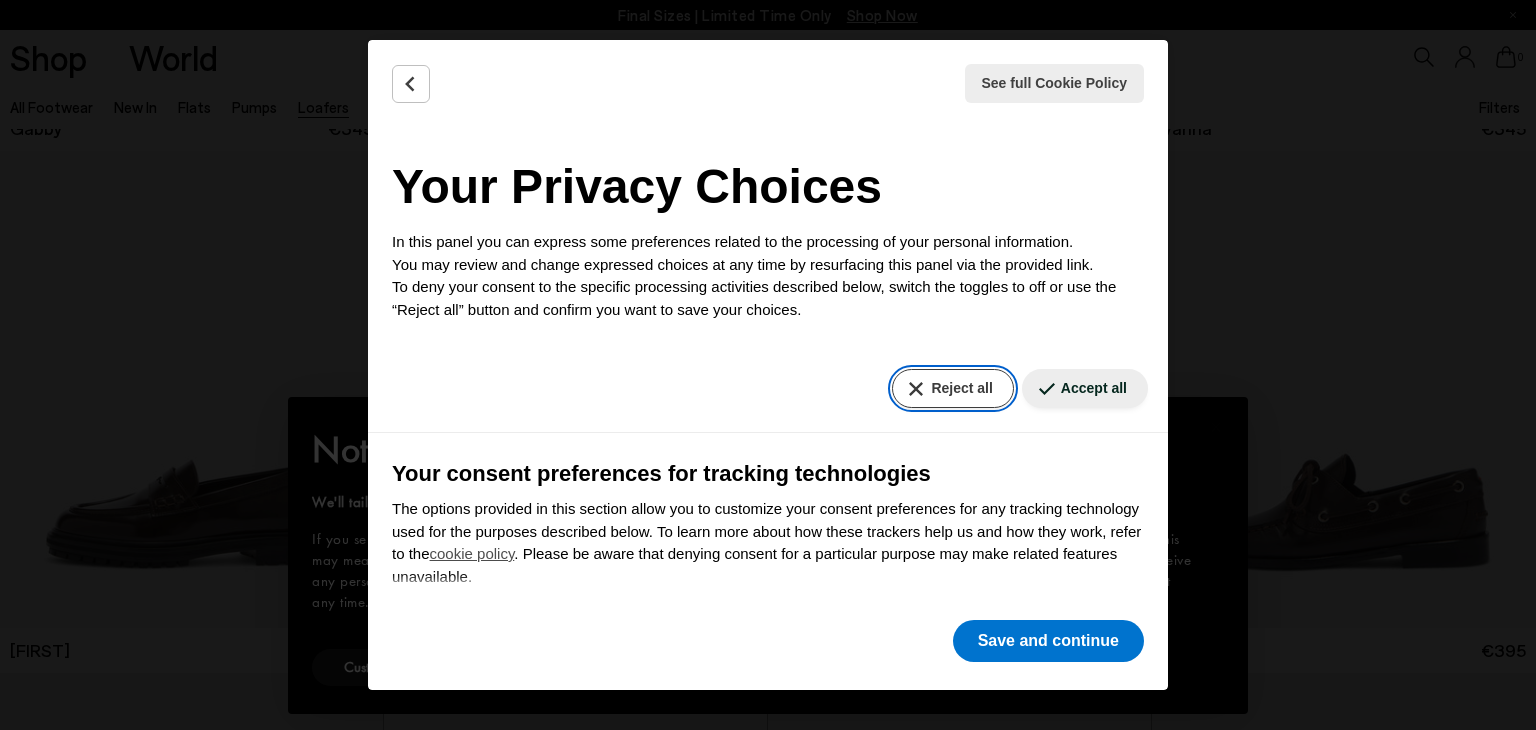 click on "Reject all" at bounding box center (952, 388) 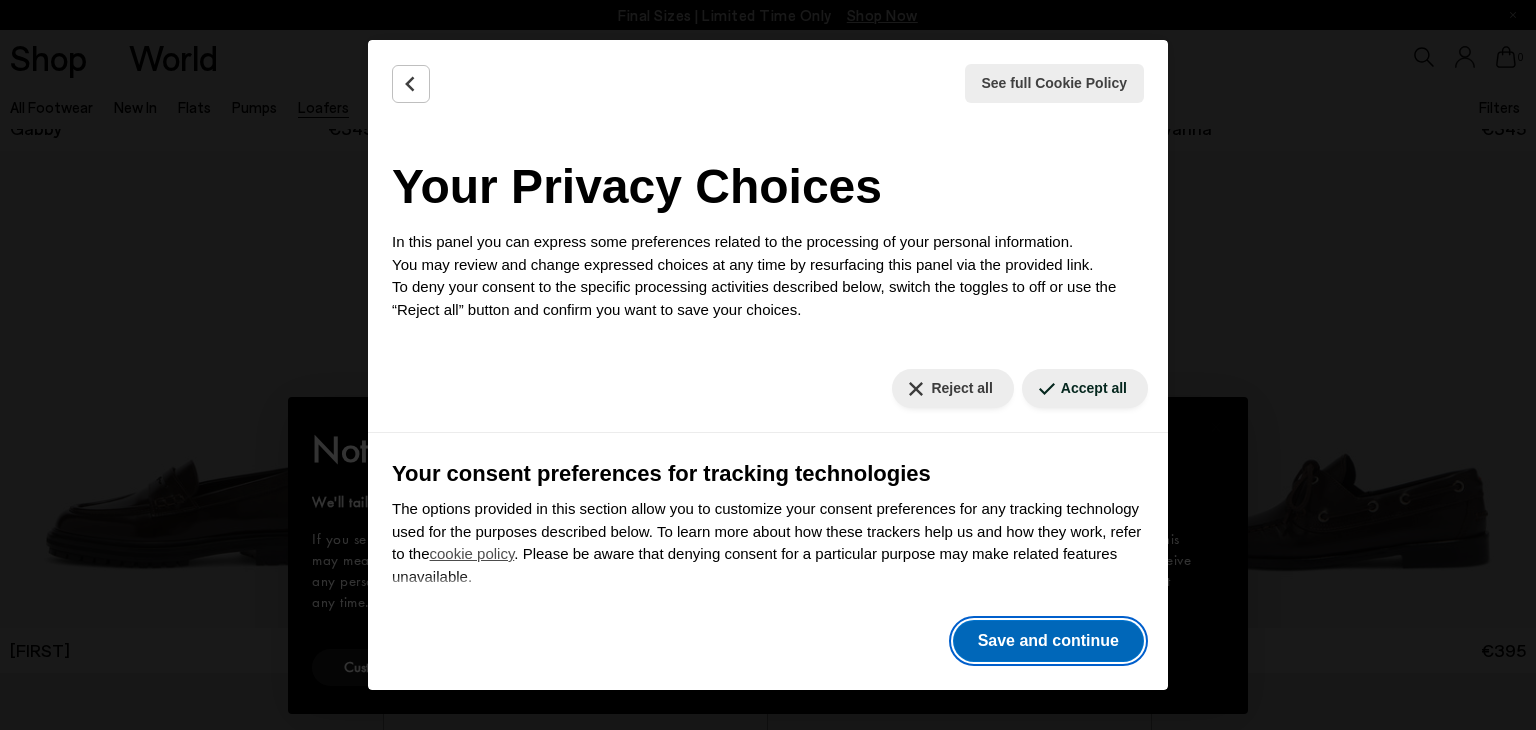 click on "Save and continue" at bounding box center (1048, 641) 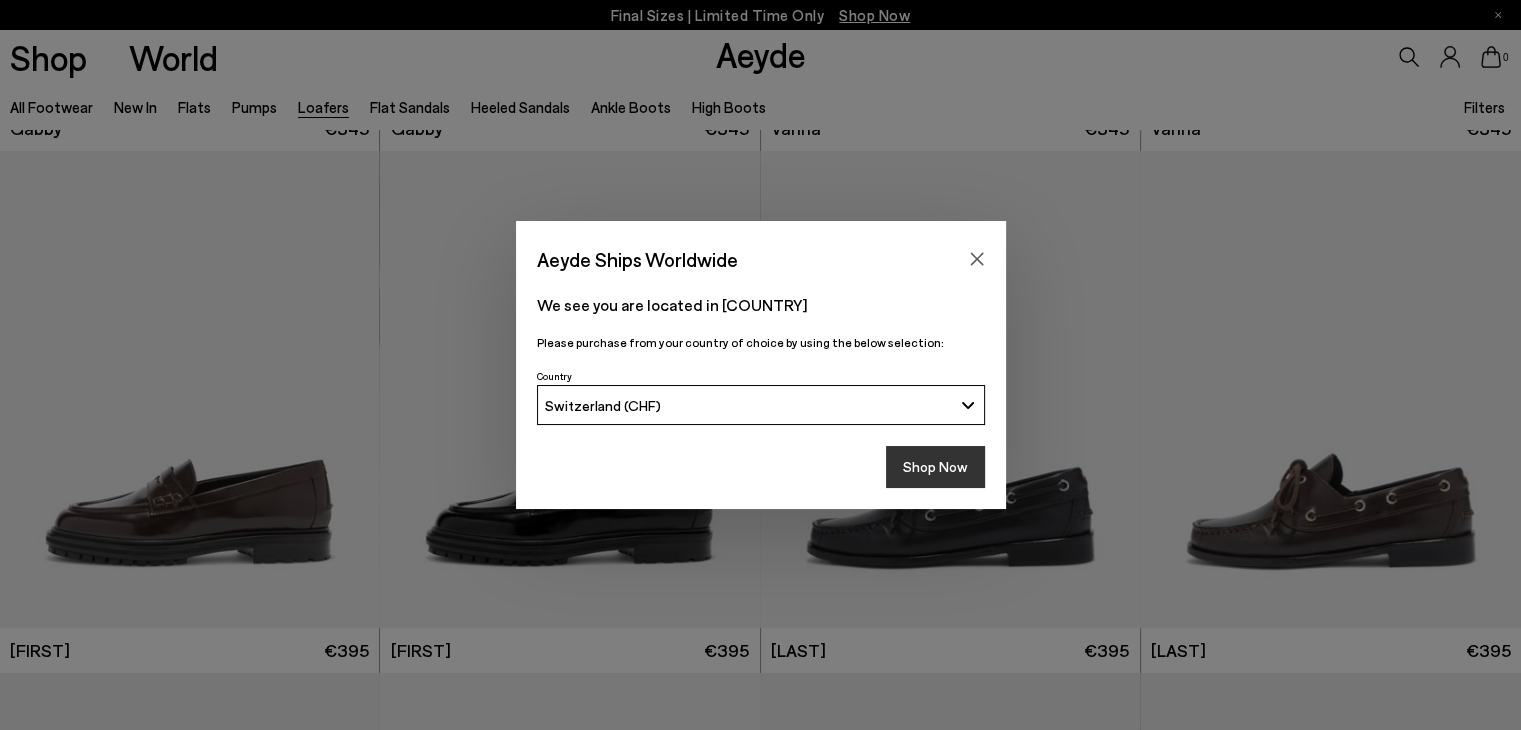 click on "Shop Now" at bounding box center (935, 467) 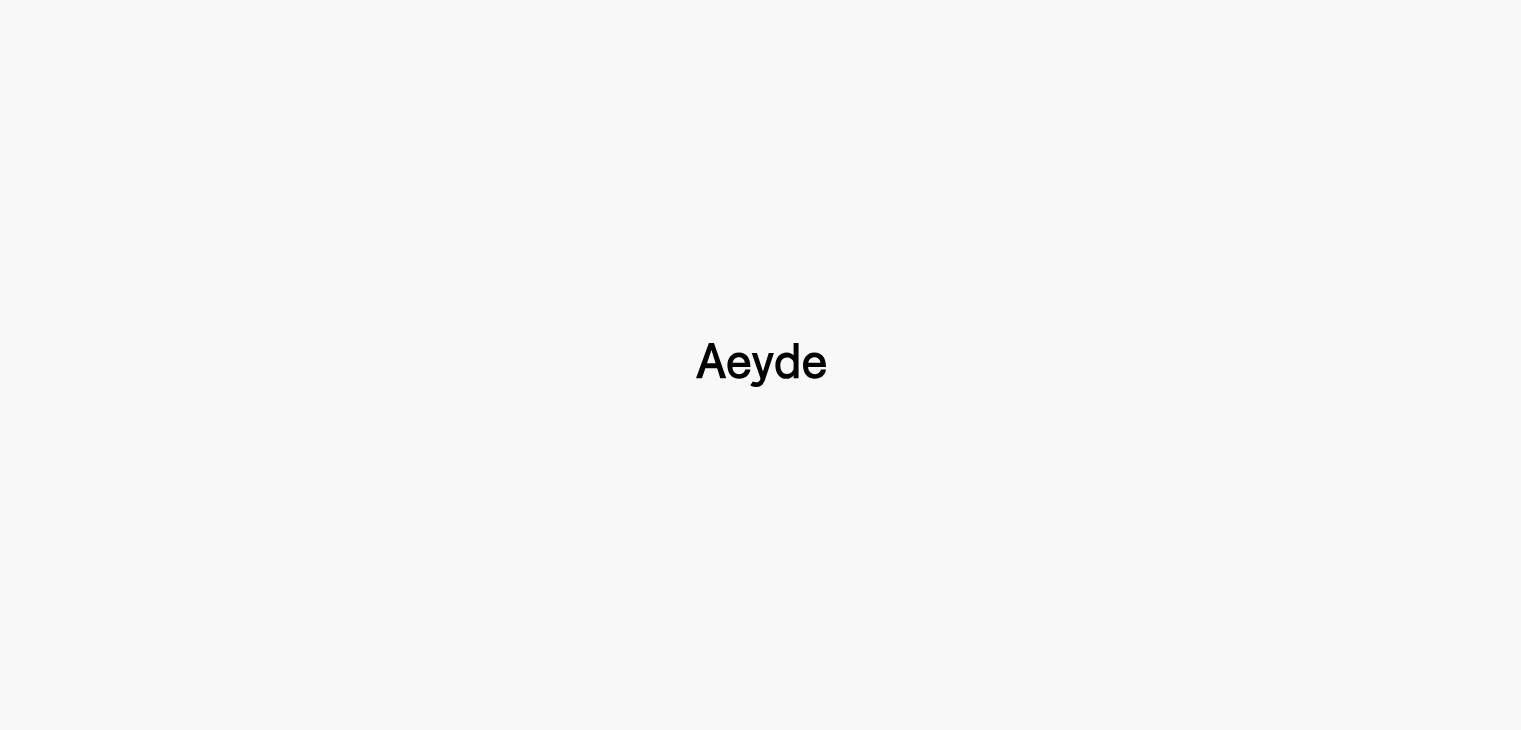 type 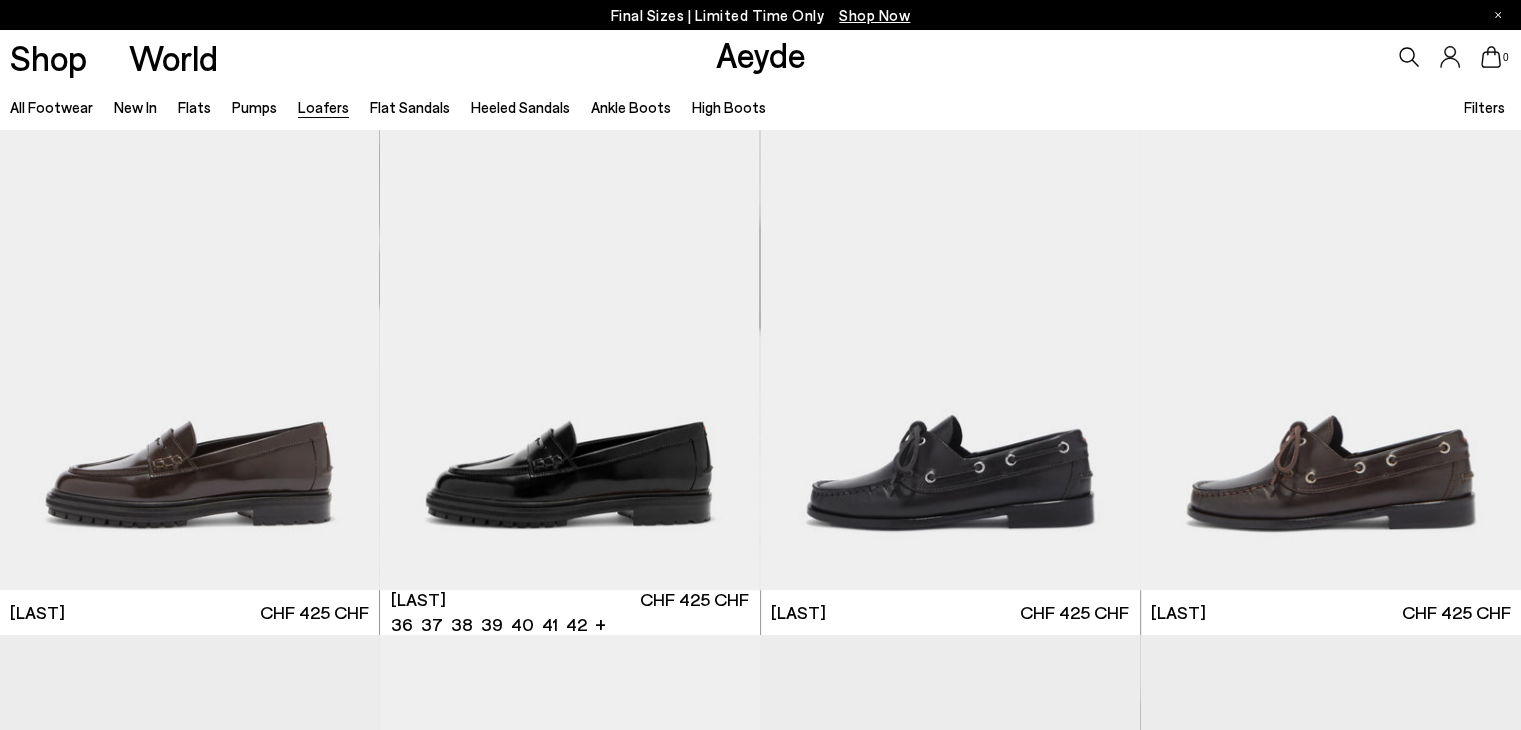 scroll, scrollTop: 600, scrollLeft: 0, axis: vertical 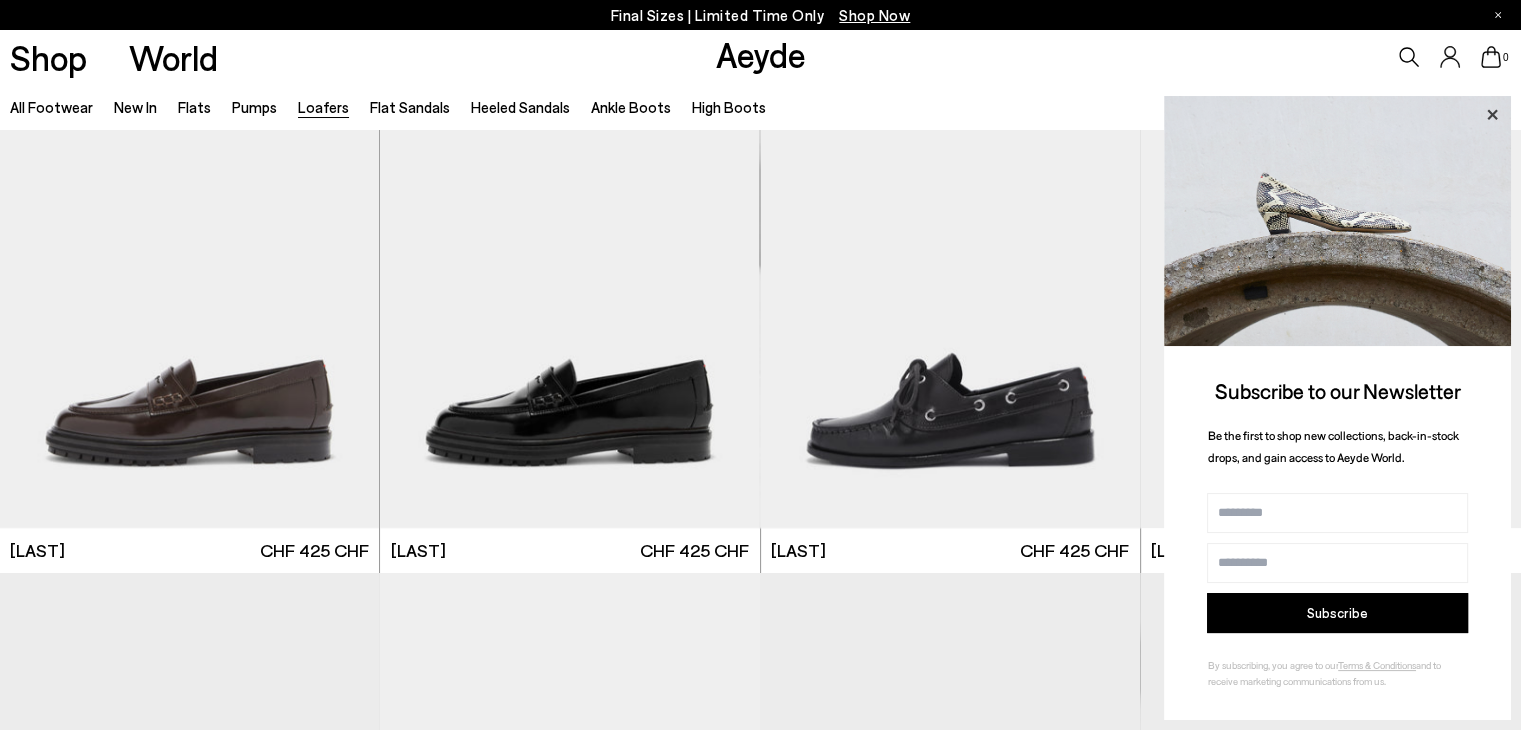 click 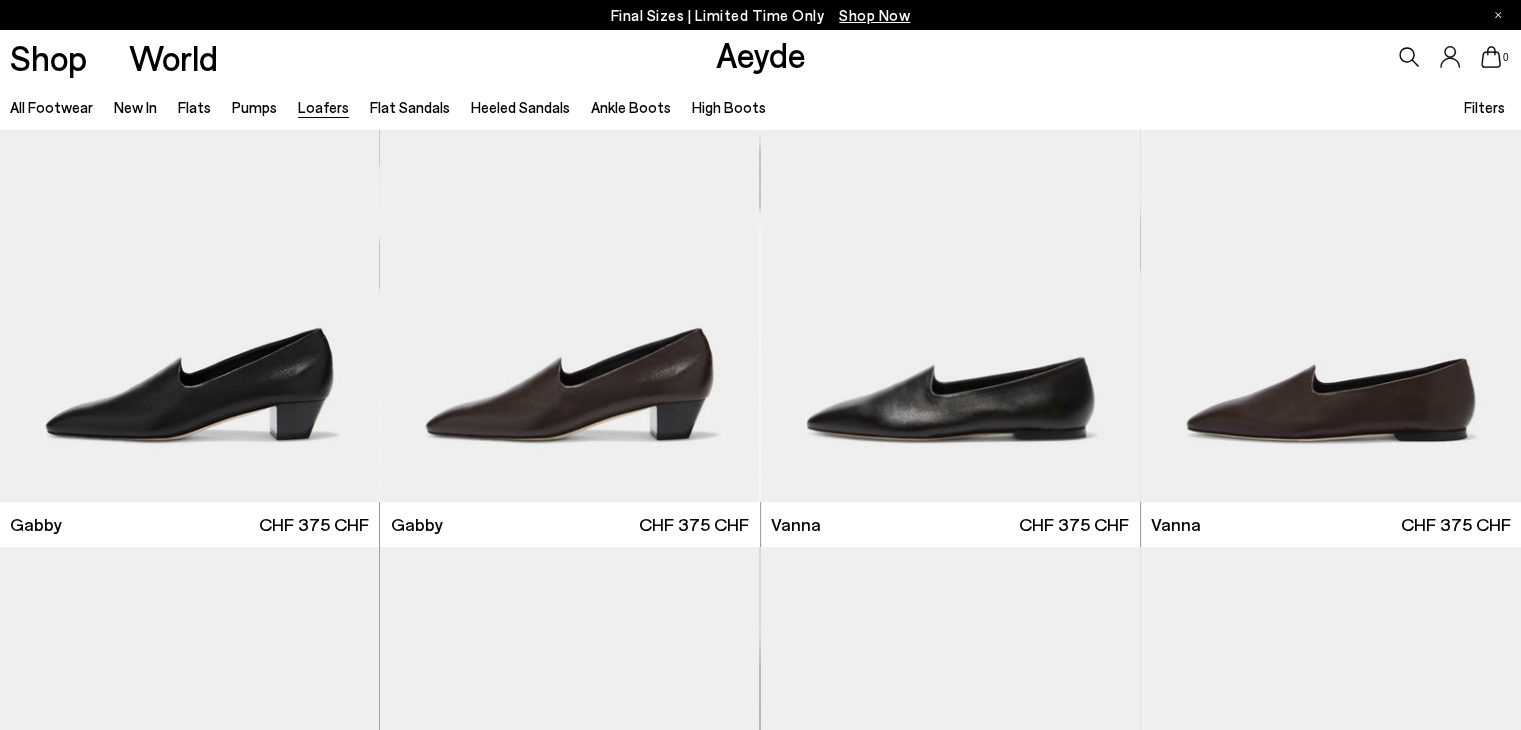 scroll, scrollTop: 0, scrollLeft: 0, axis: both 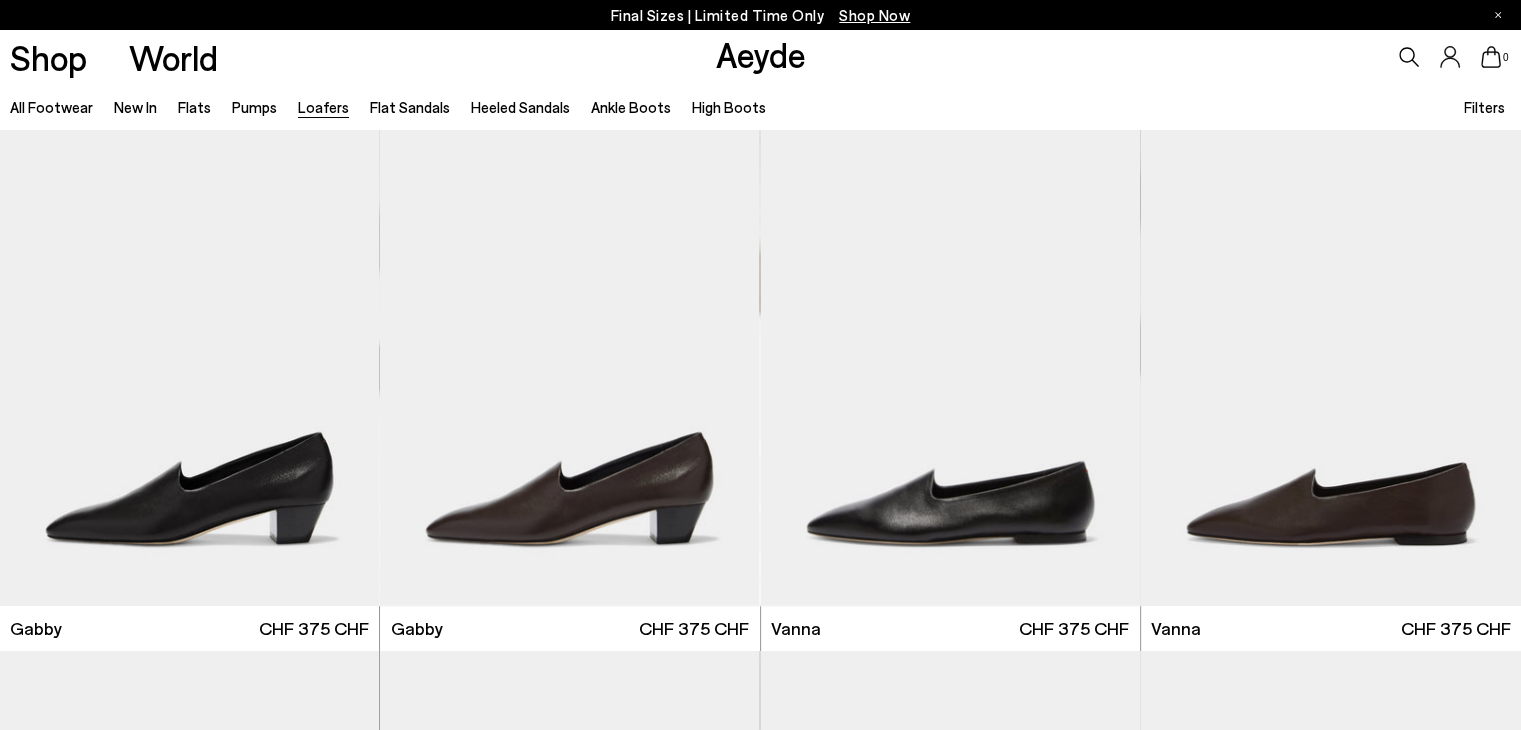 click on "Loafers" at bounding box center (323, 107) 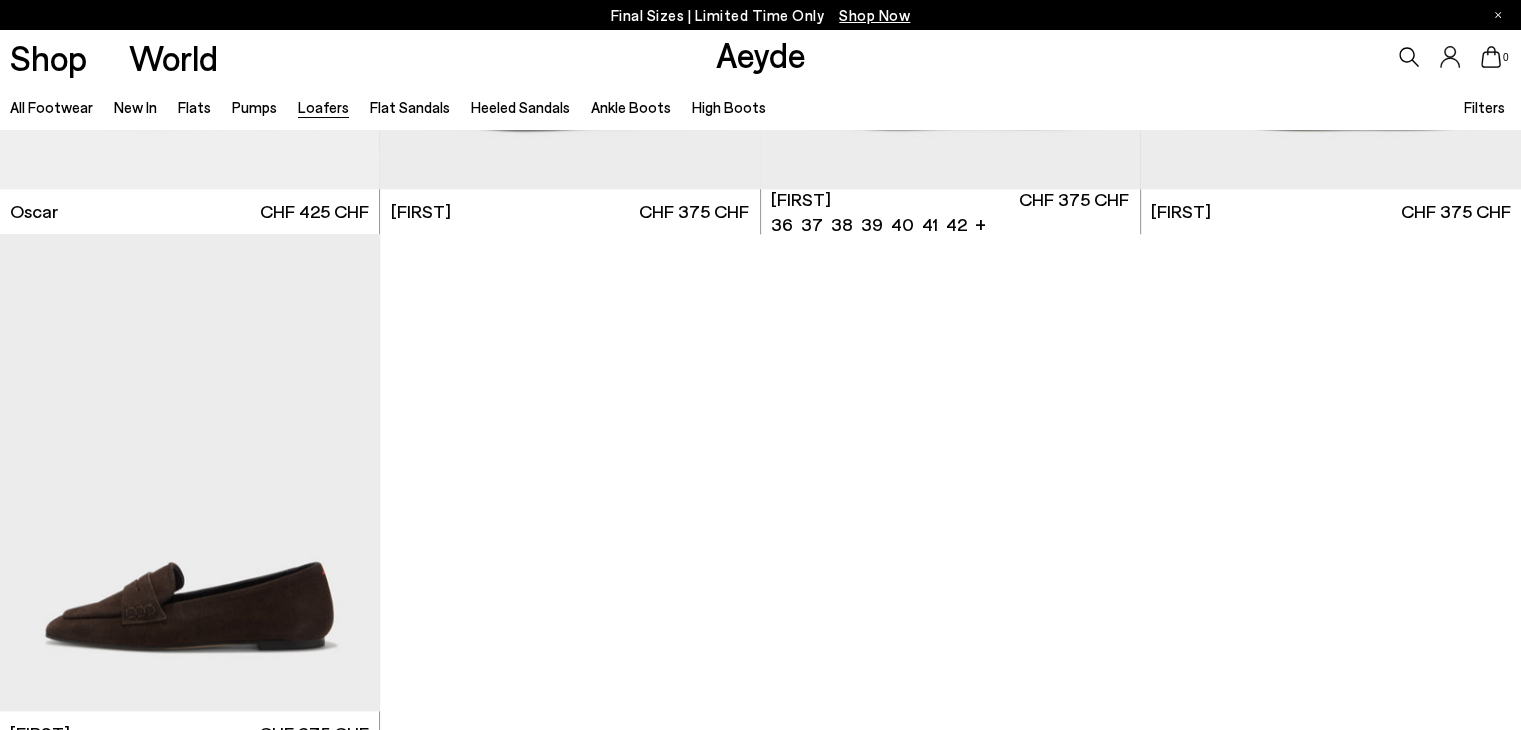 scroll, scrollTop: 2700, scrollLeft: 0, axis: vertical 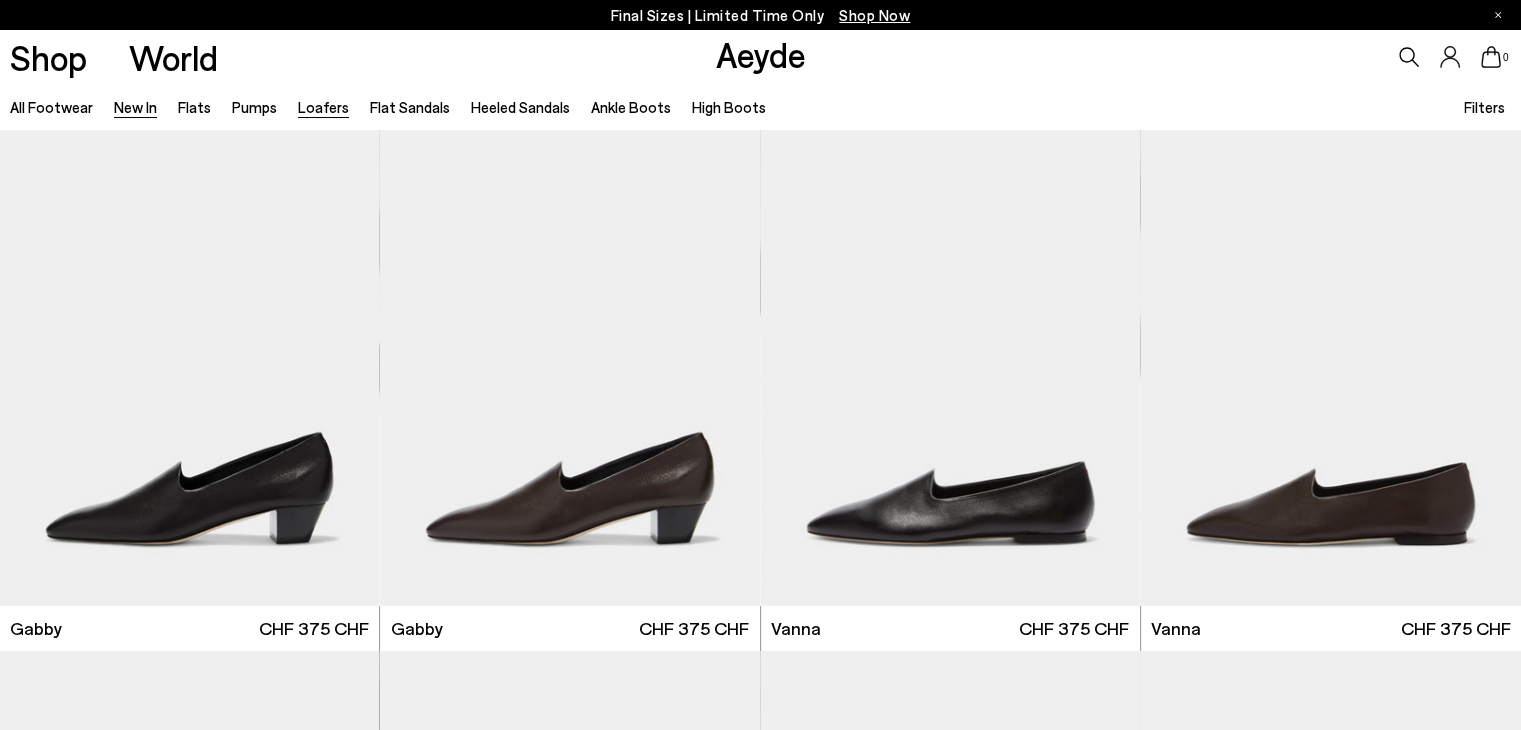 click on "New In" at bounding box center (135, 107) 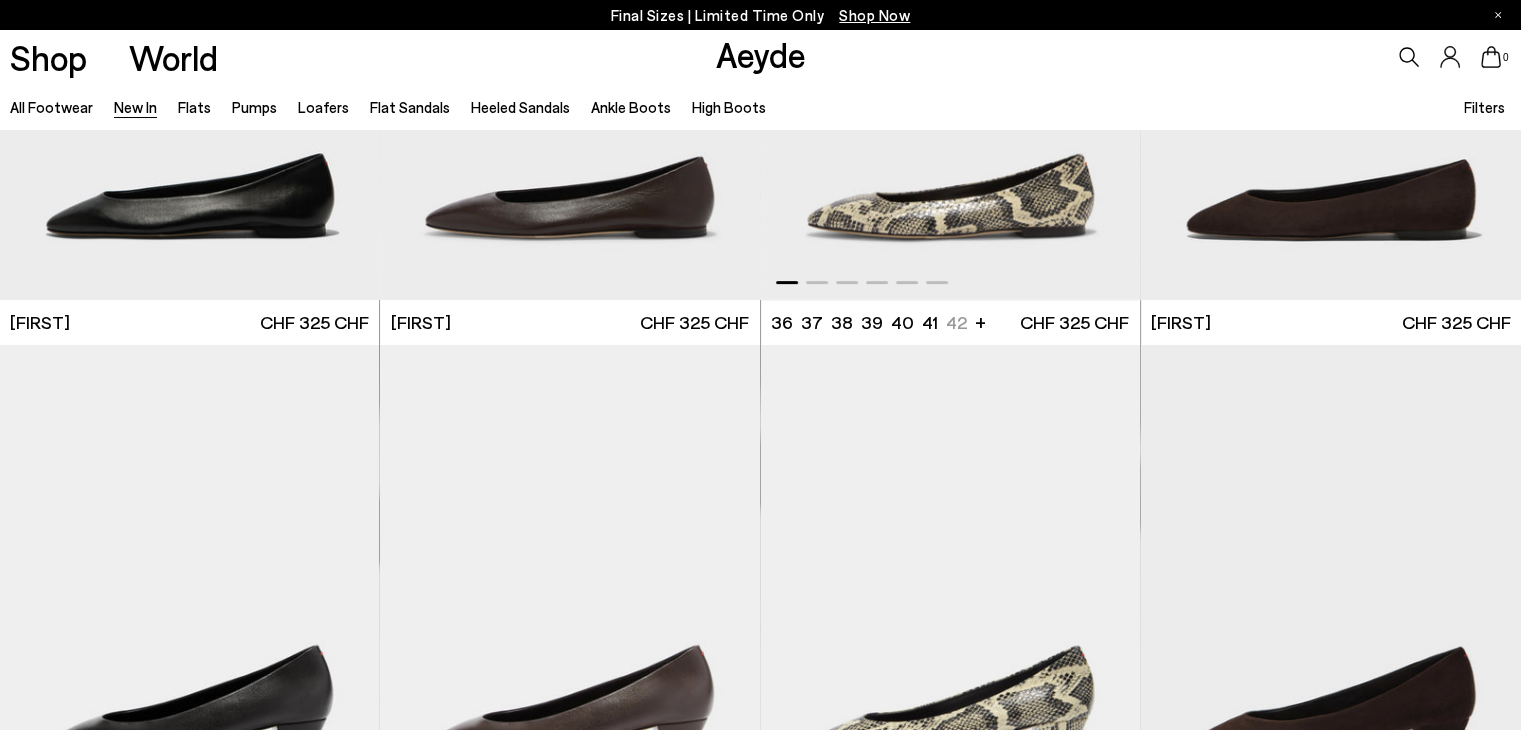 scroll, scrollTop: 400, scrollLeft: 0, axis: vertical 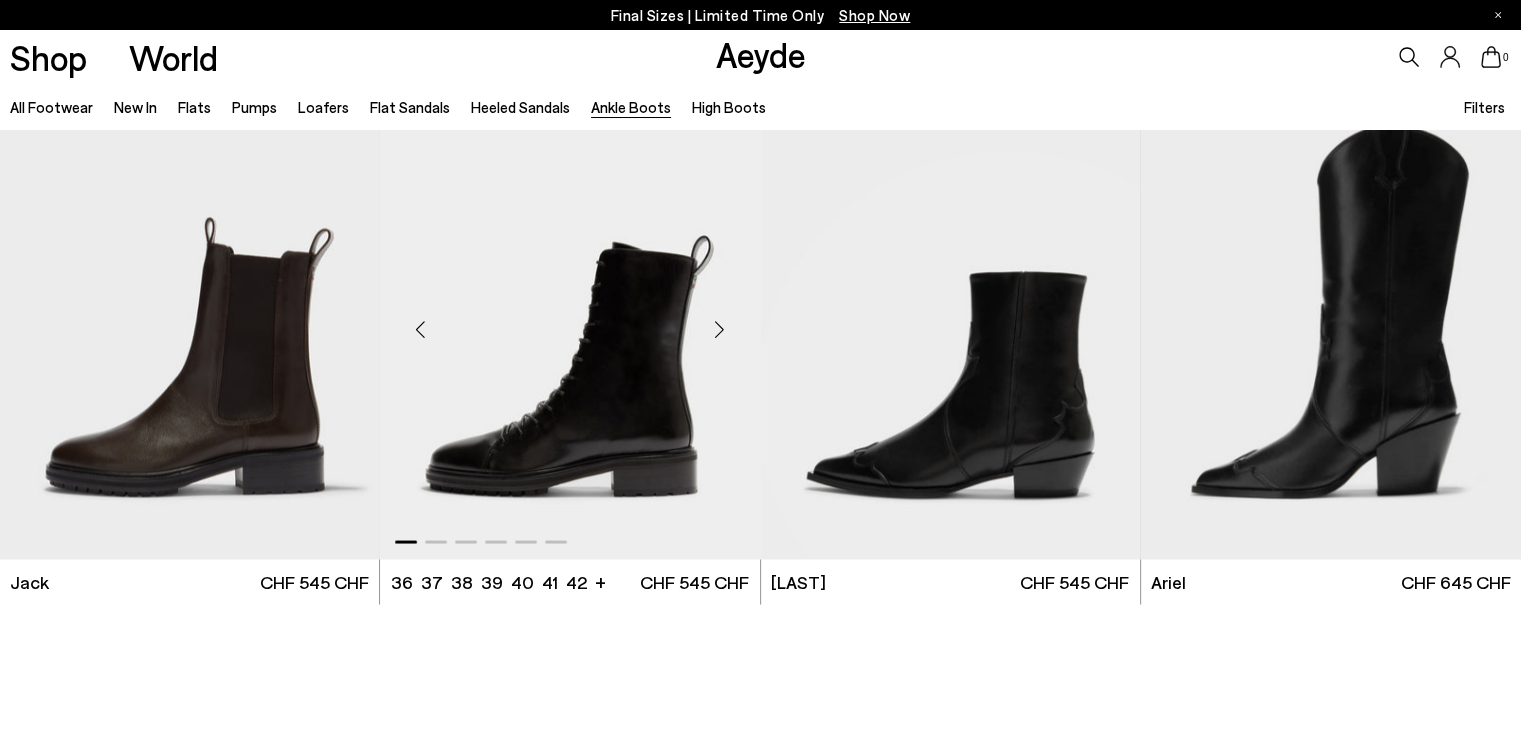 click at bounding box center (569, 320) 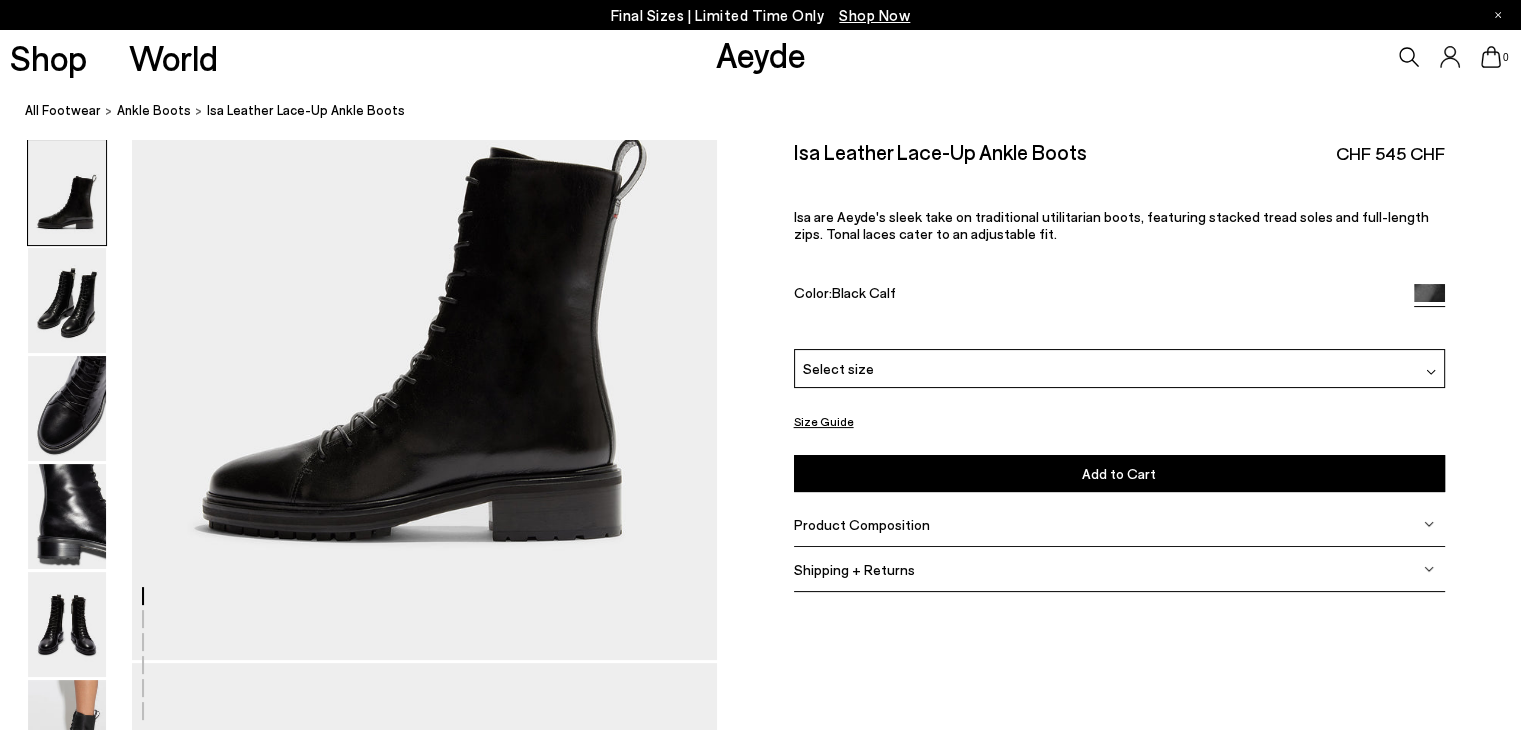 scroll, scrollTop: 300, scrollLeft: 0, axis: vertical 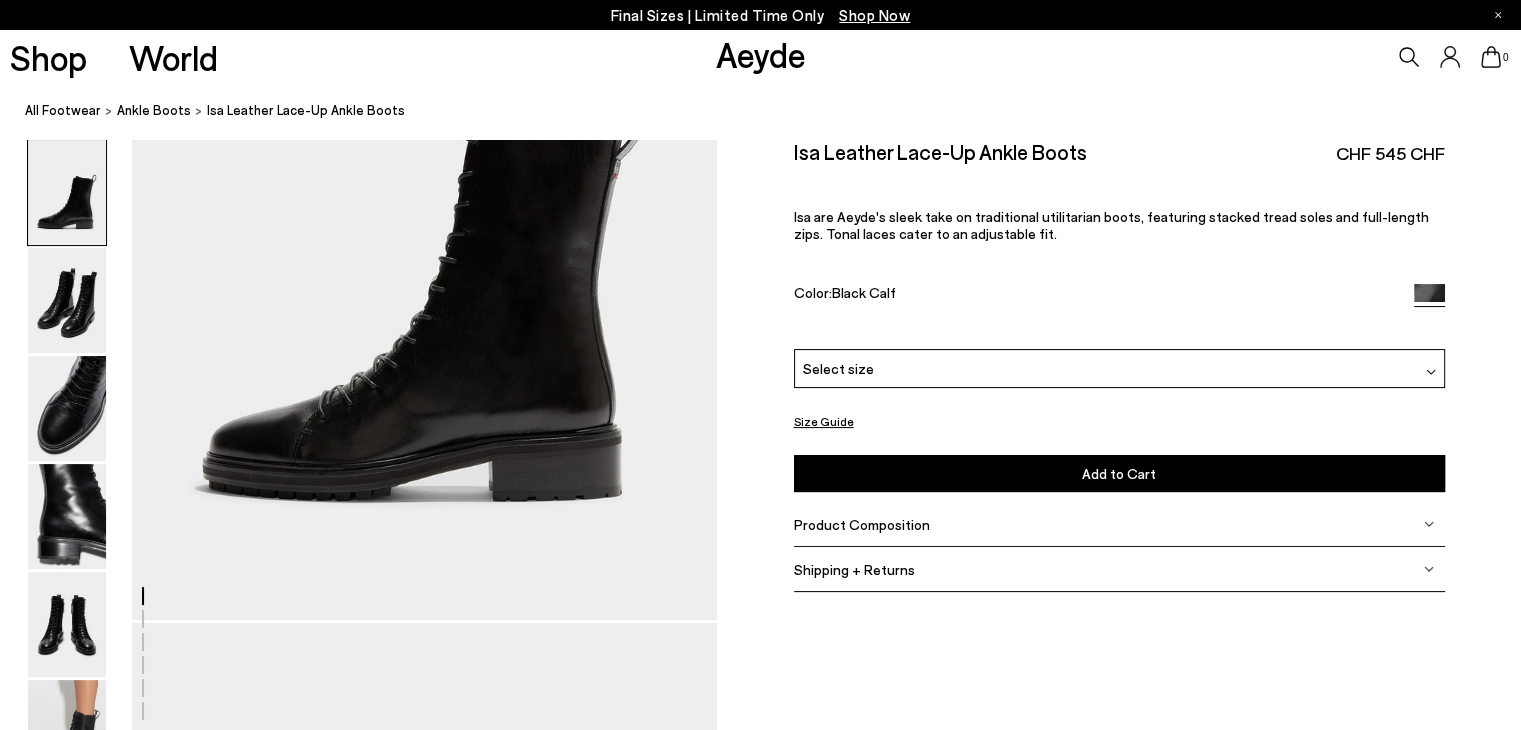 click at bounding box center [67, 192] 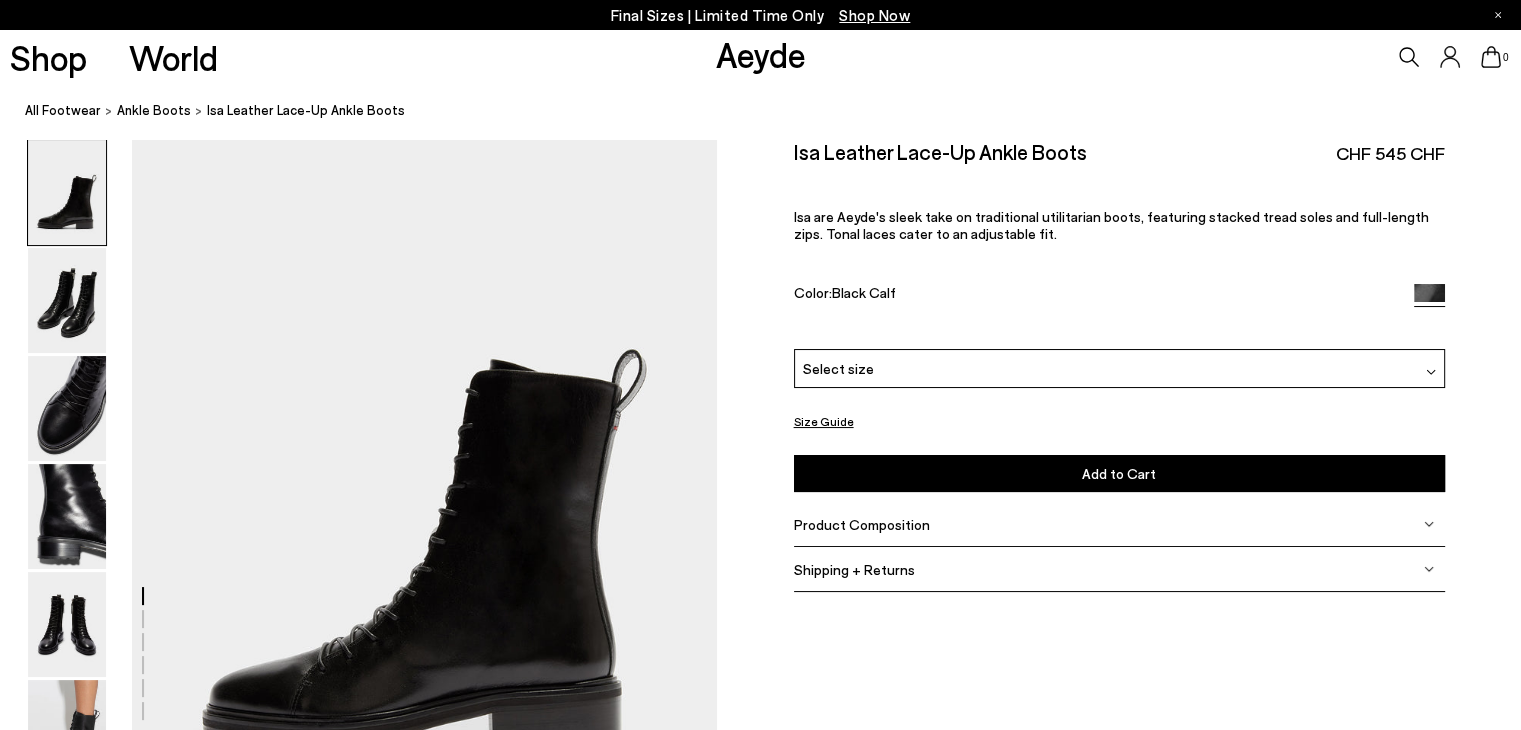 scroll, scrollTop: 0, scrollLeft: 0, axis: both 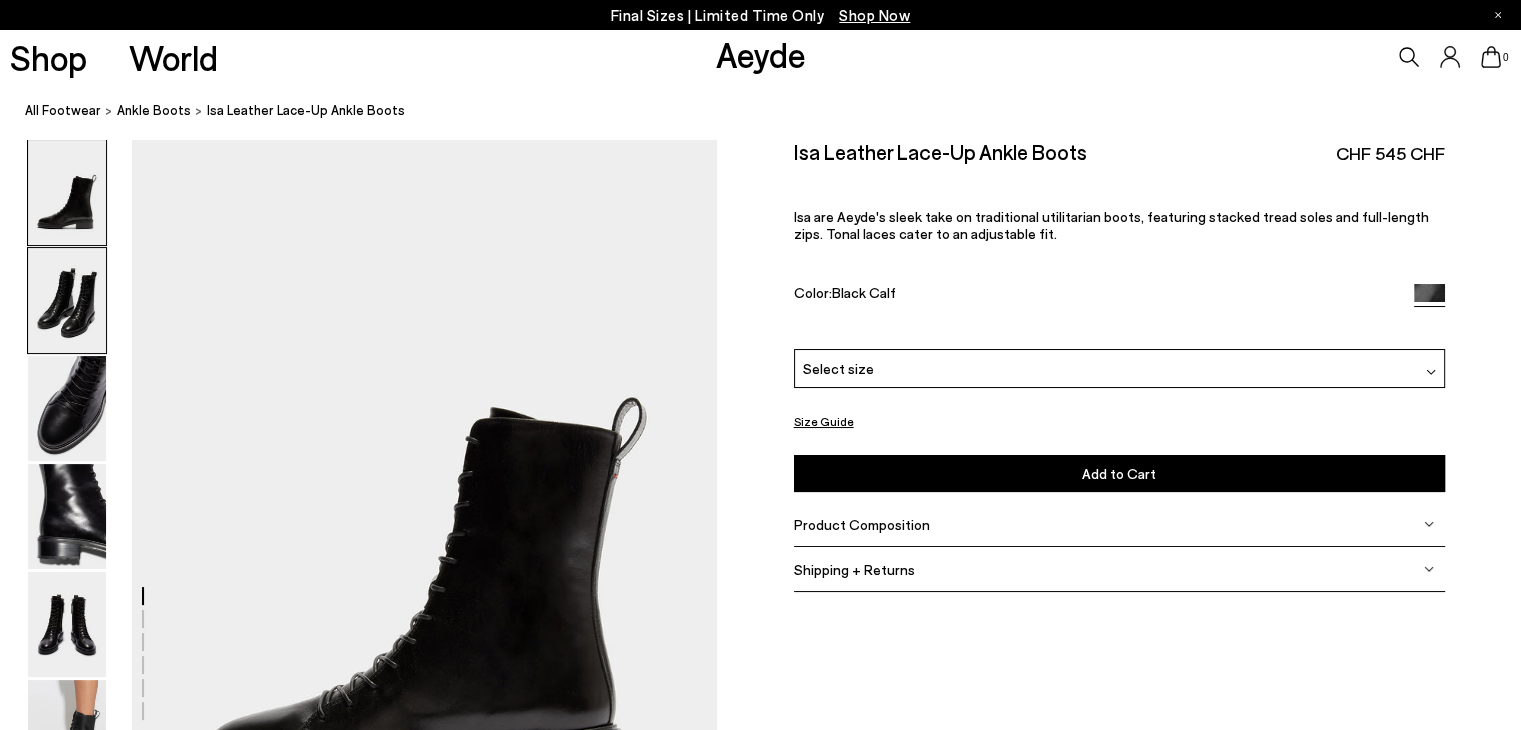 click at bounding box center (67, 300) 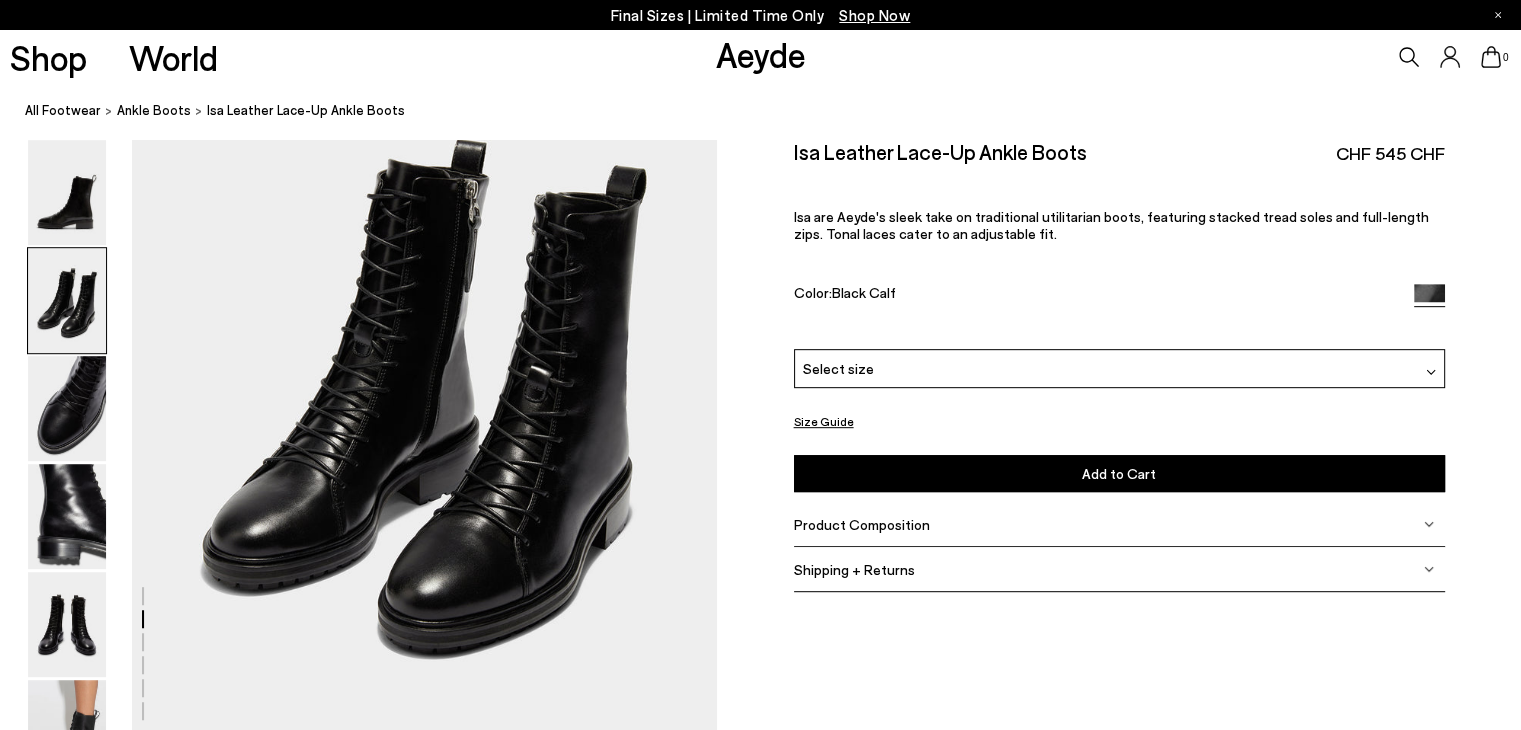 scroll, scrollTop: 885, scrollLeft: 0, axis: vertical 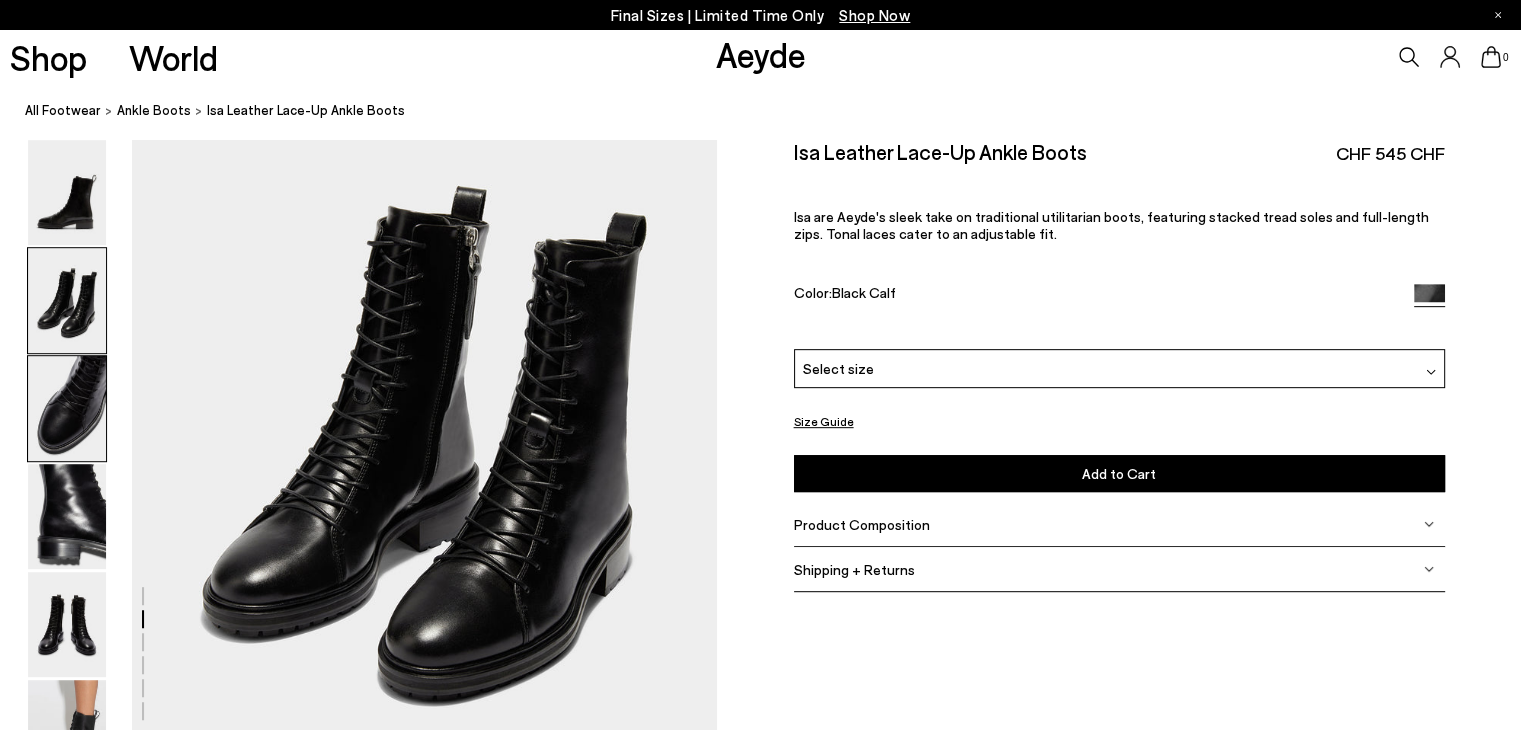 click at bounding box center (67, 408) 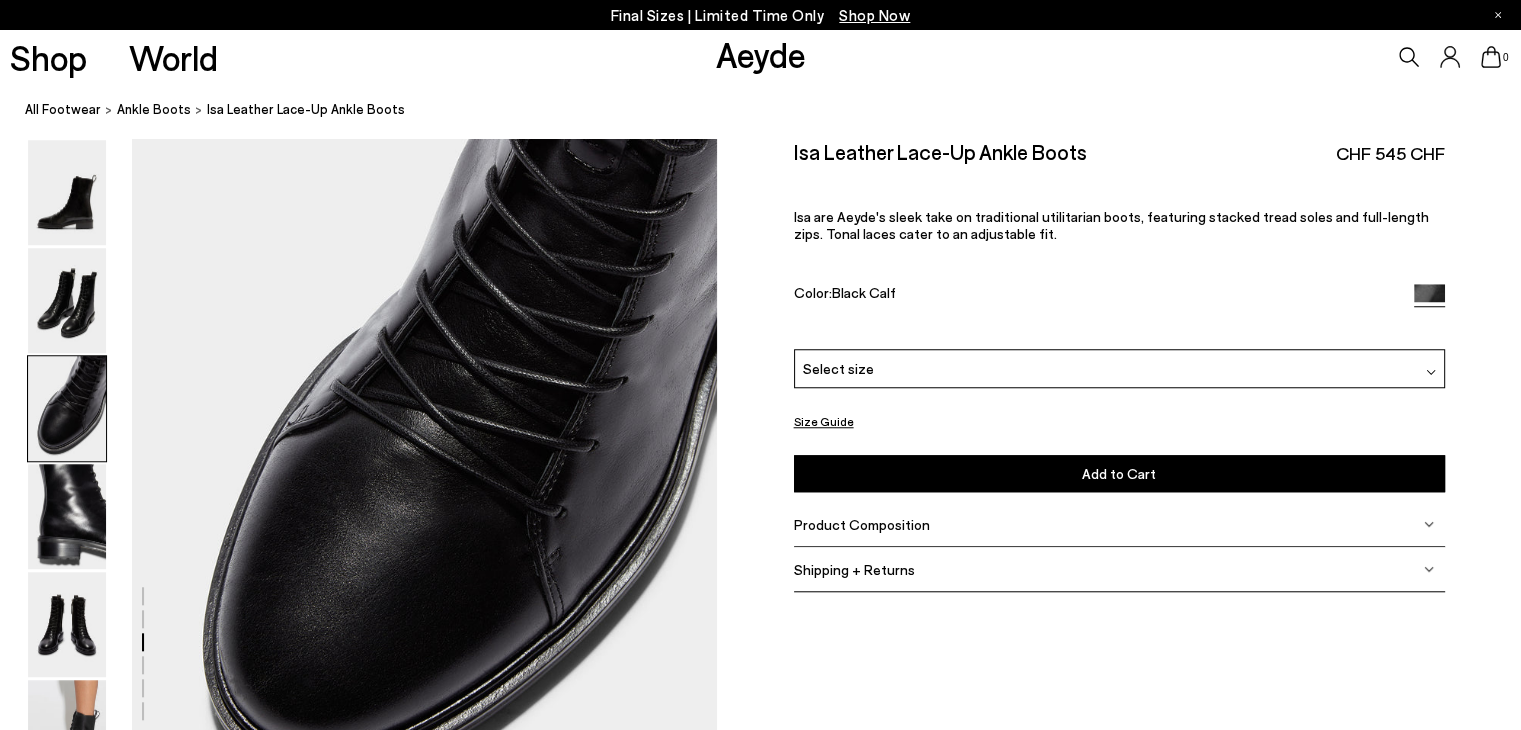 scroll, scrollTop: 1768, scrollLeft: 0, axis: vertical 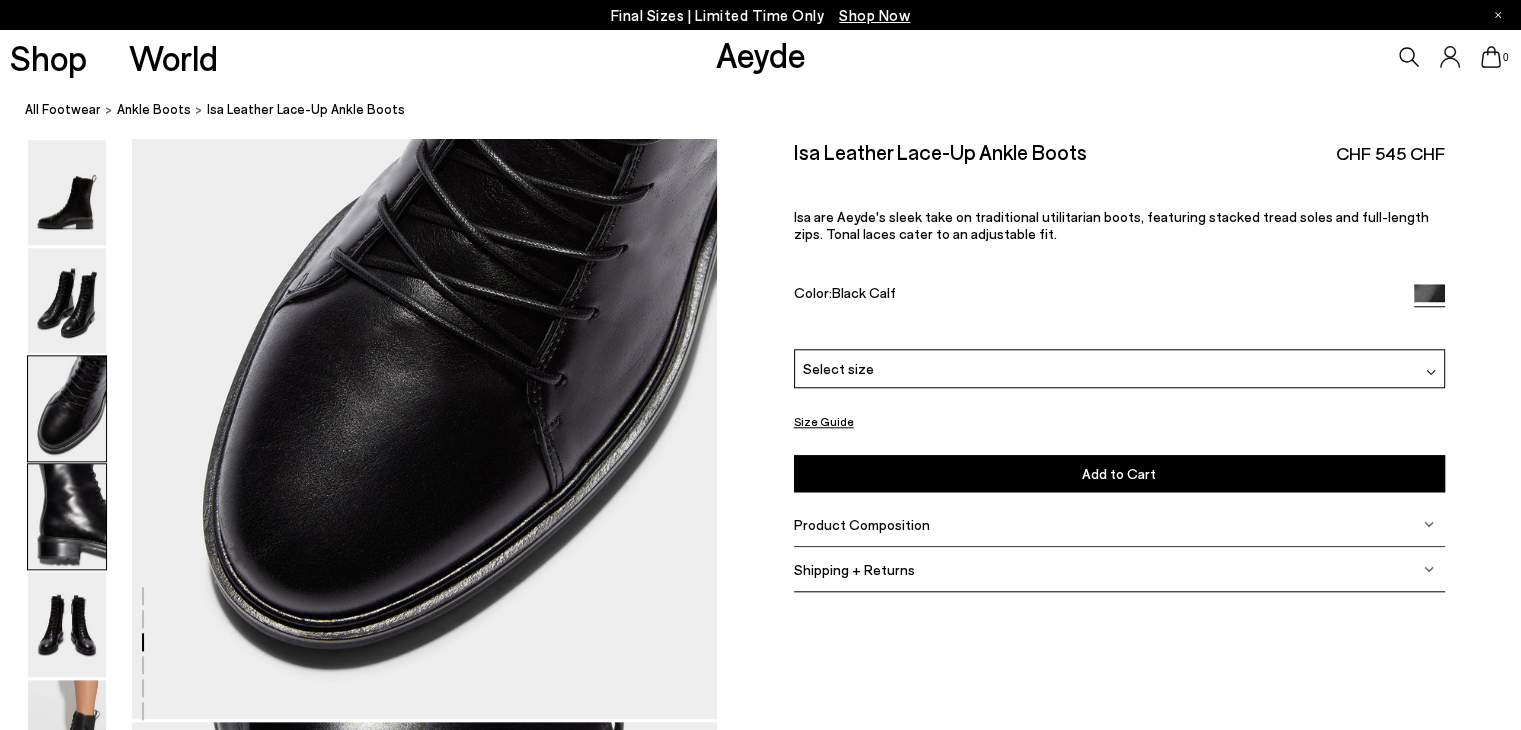 click at bounding box center (67, 516) 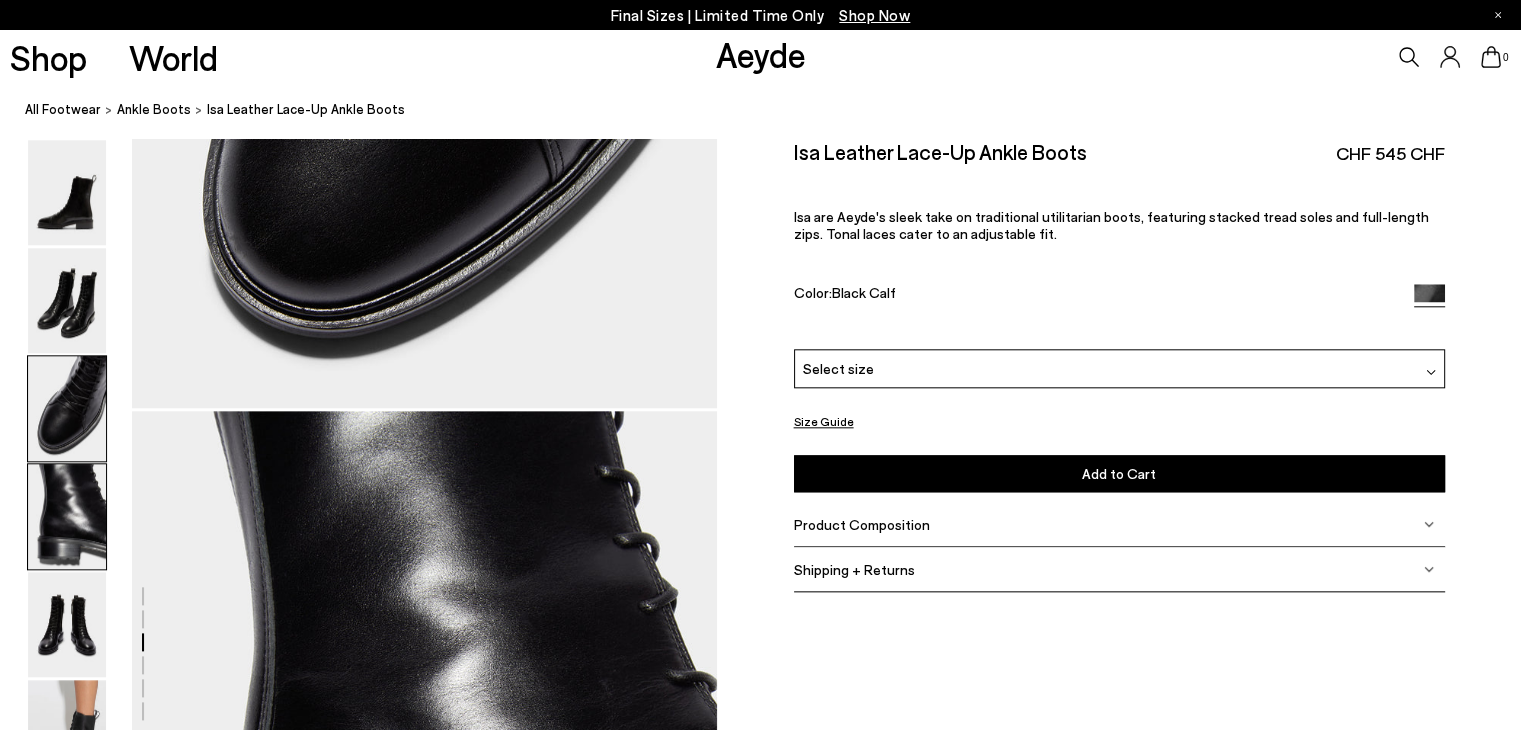 scroll, scrollTop: 2352, scrollLeft: 0, axis: vertical 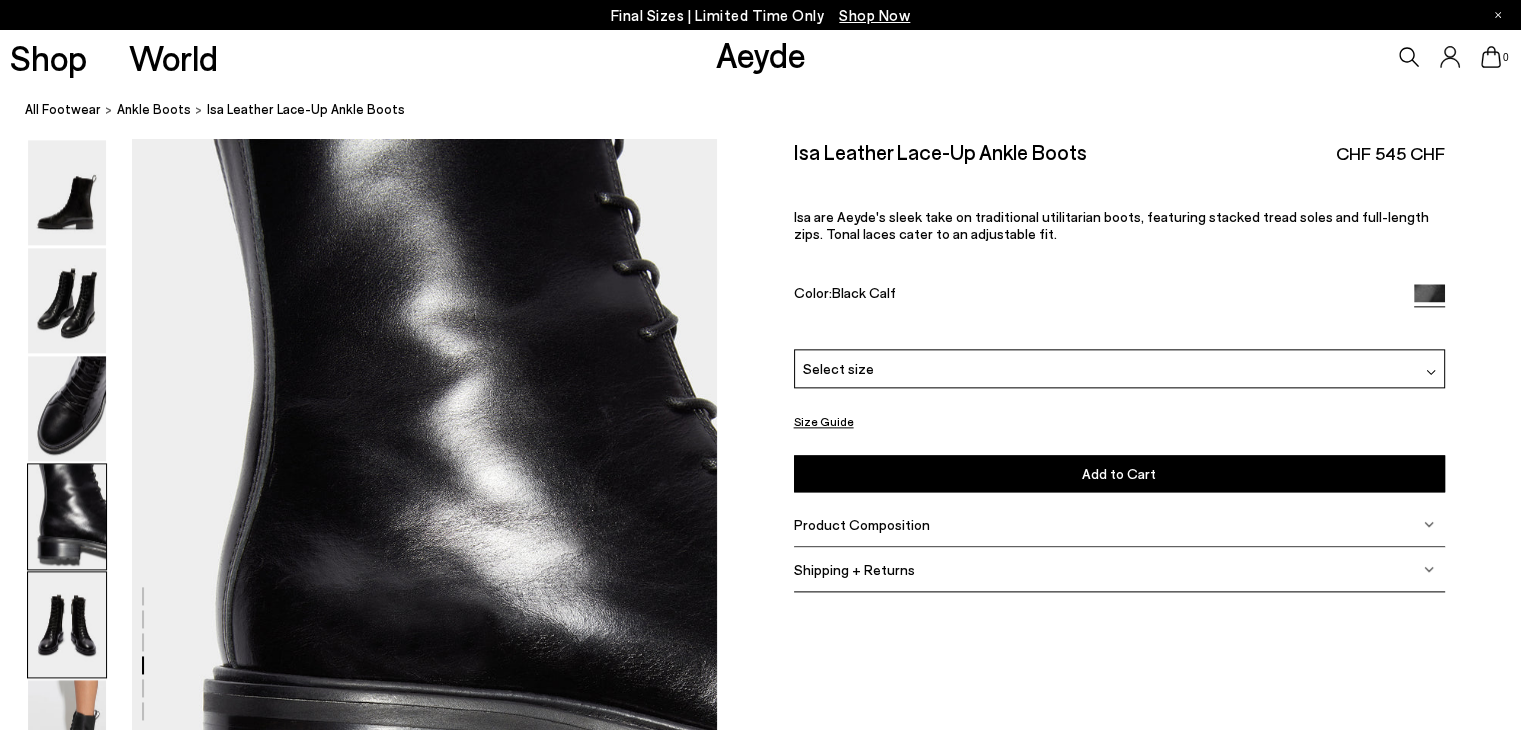 click at bounding box center [67, 624] 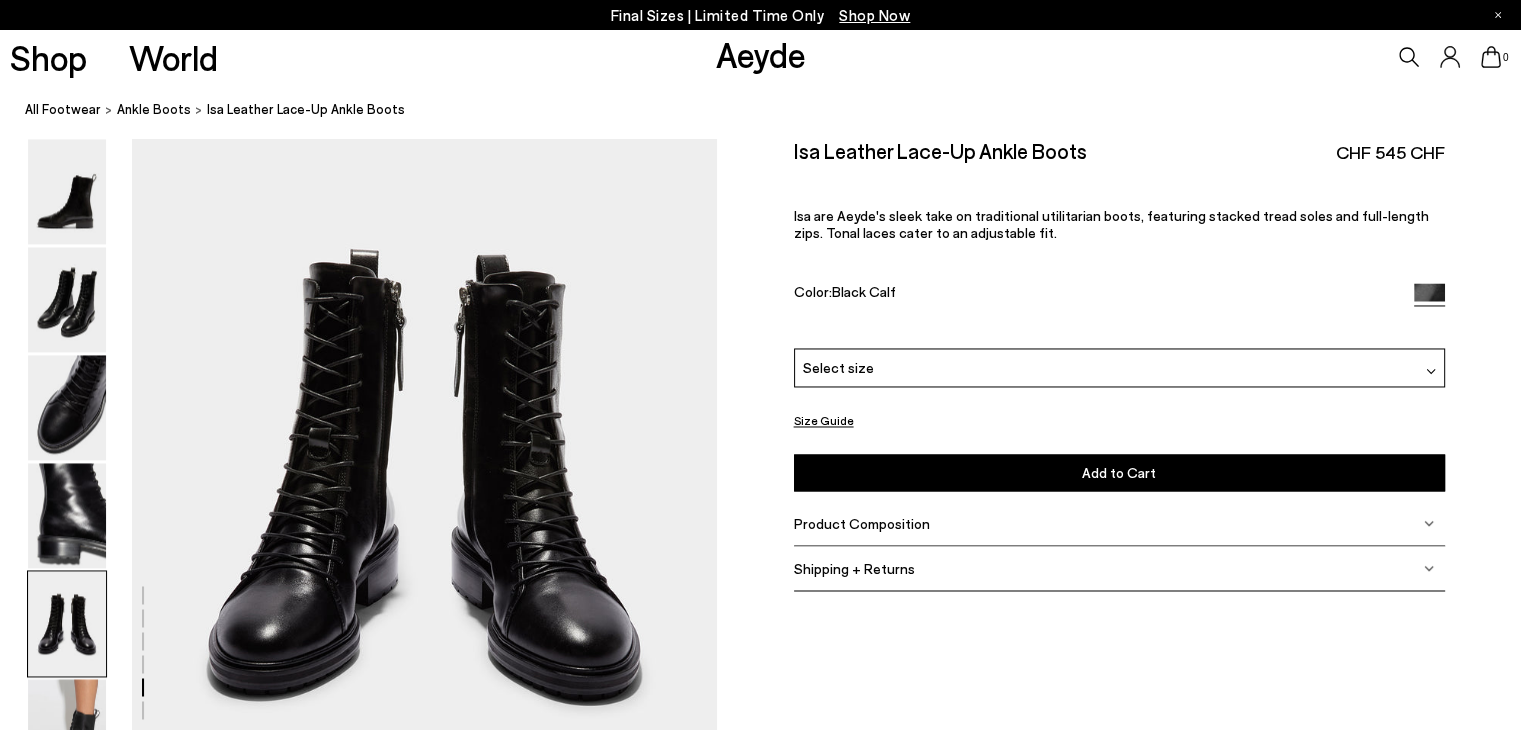 scroll, scrollTop: 3236, scrollLeft: 0, axis: vertical 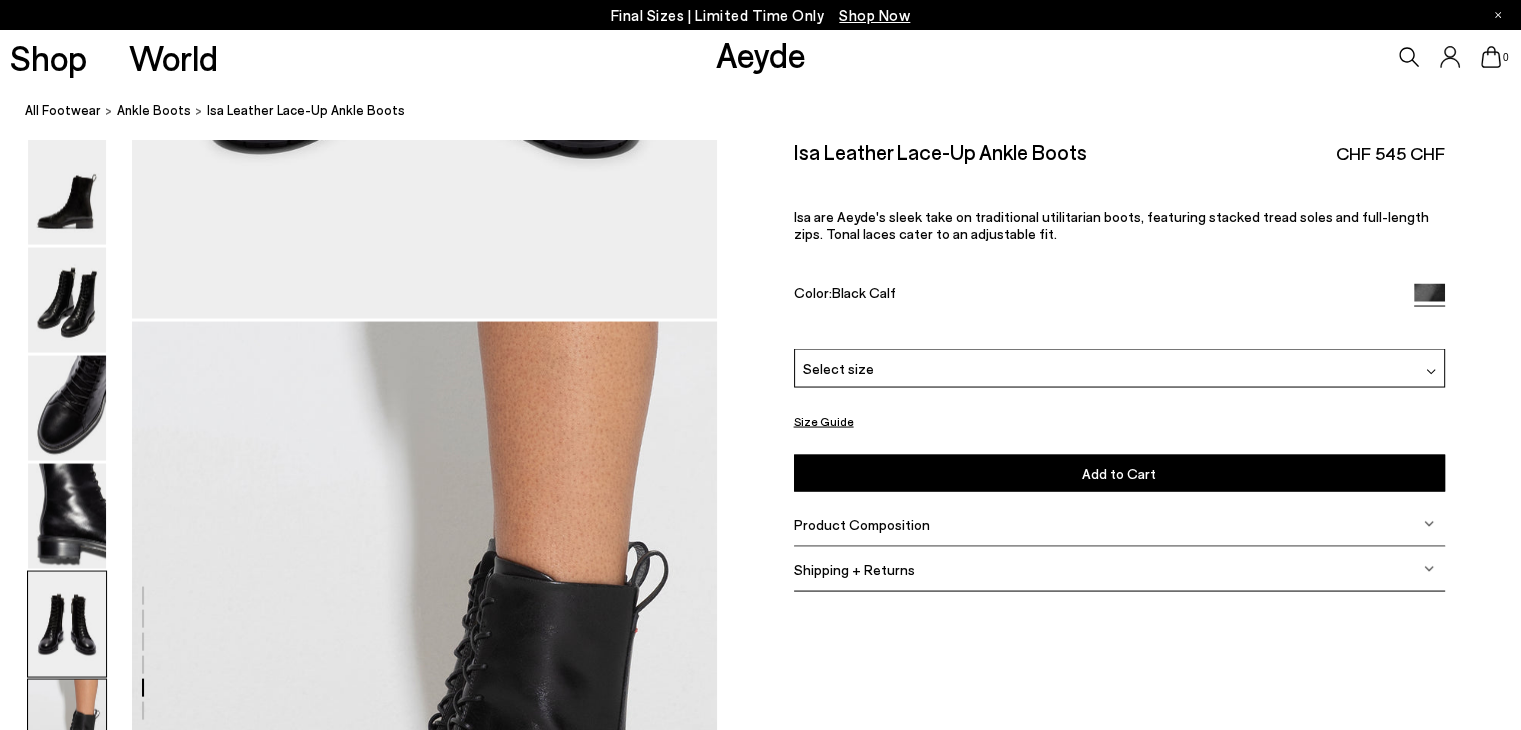 click at bounding box center [67, 732] 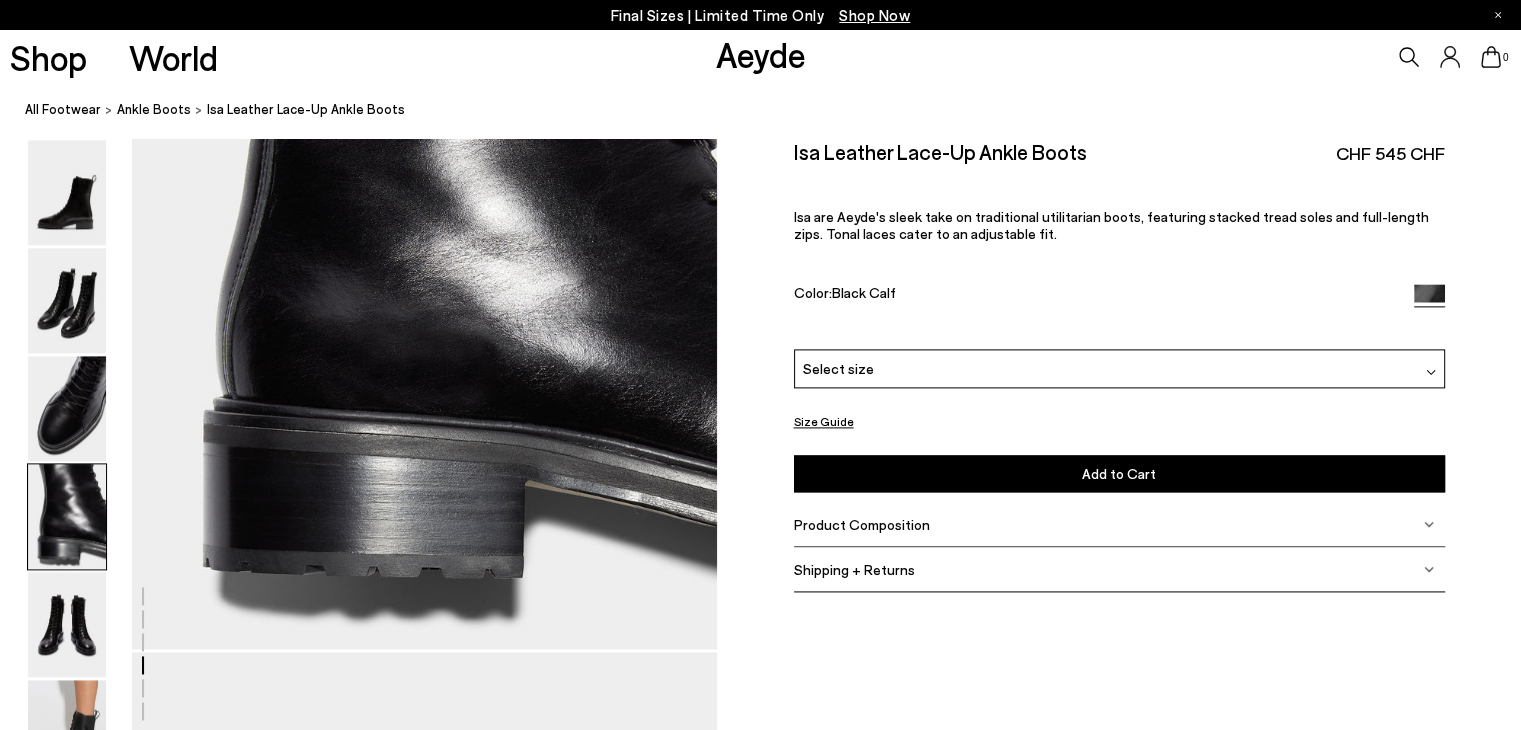 scroll, scrollTop: 2656, scrollLeft: 0, axis: vertical 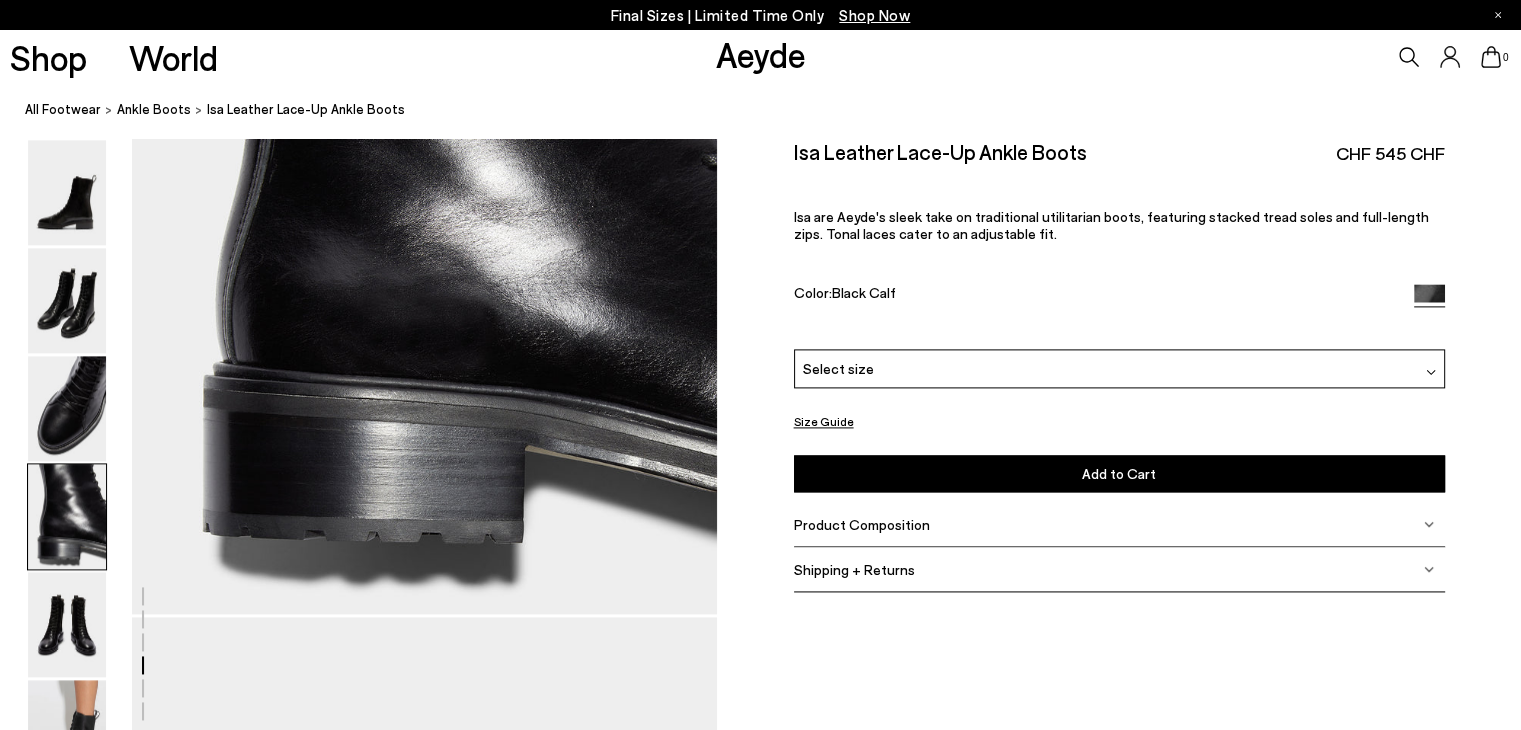 click at bounding box center (67, 516) 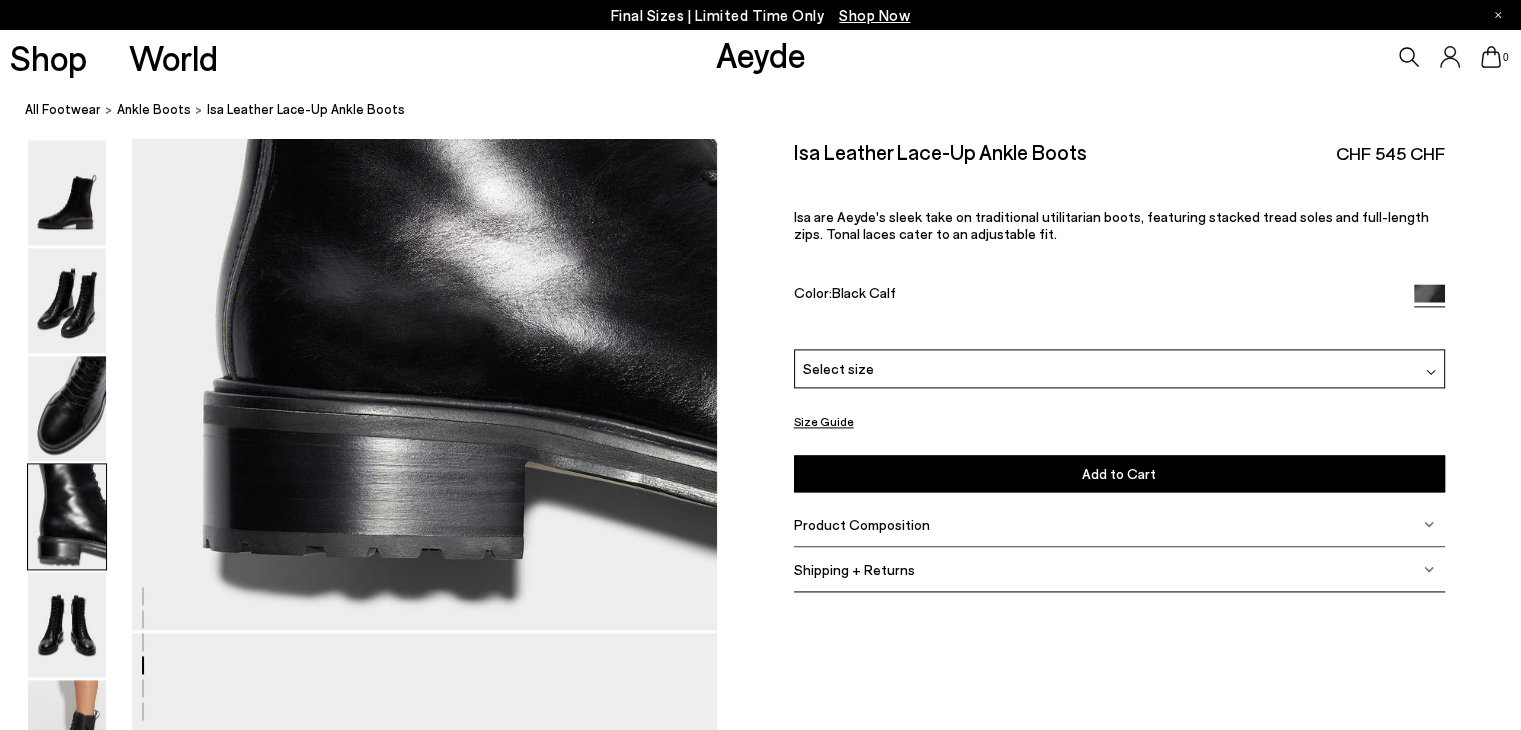 scroll, scrollTop: 2652, scrollLeft: 0, axis: vertical 